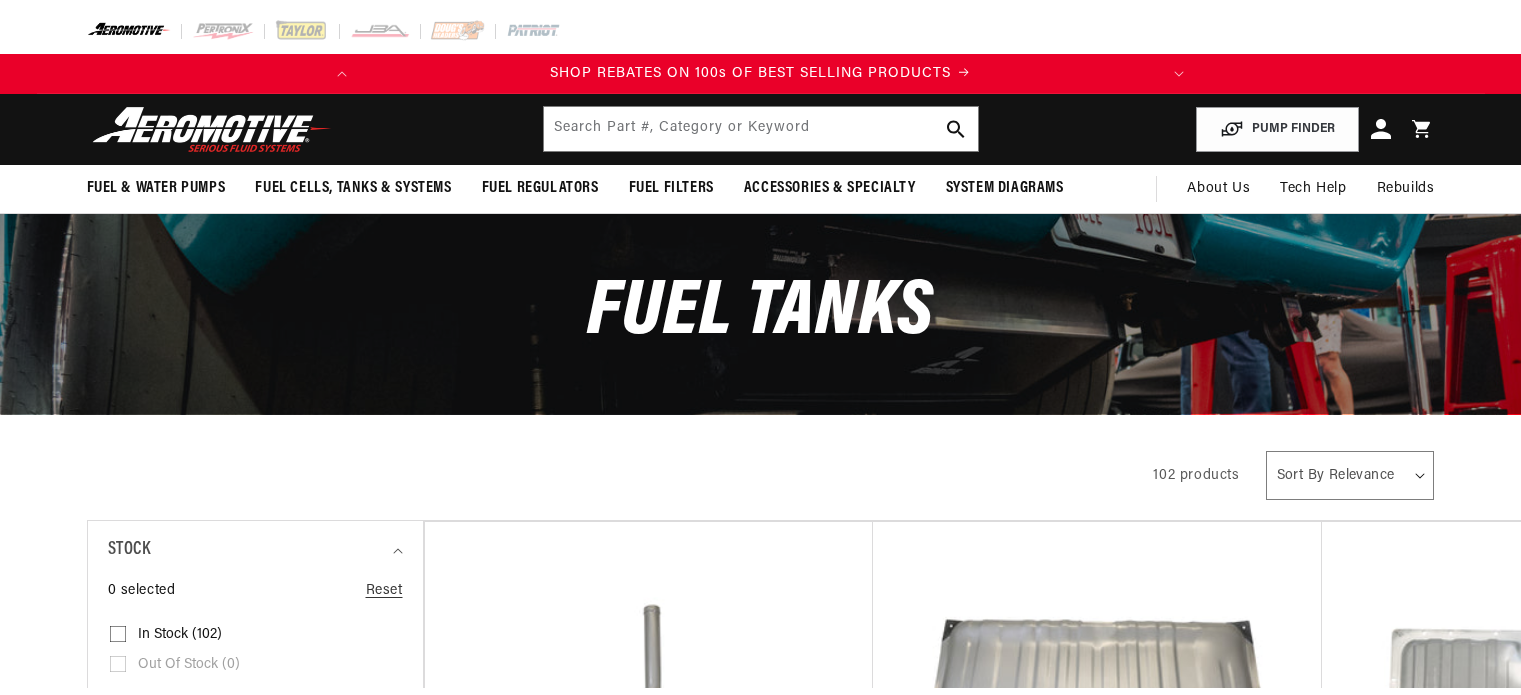 scroll, scrollTop: 0, scrollLeft: 0, axis: both 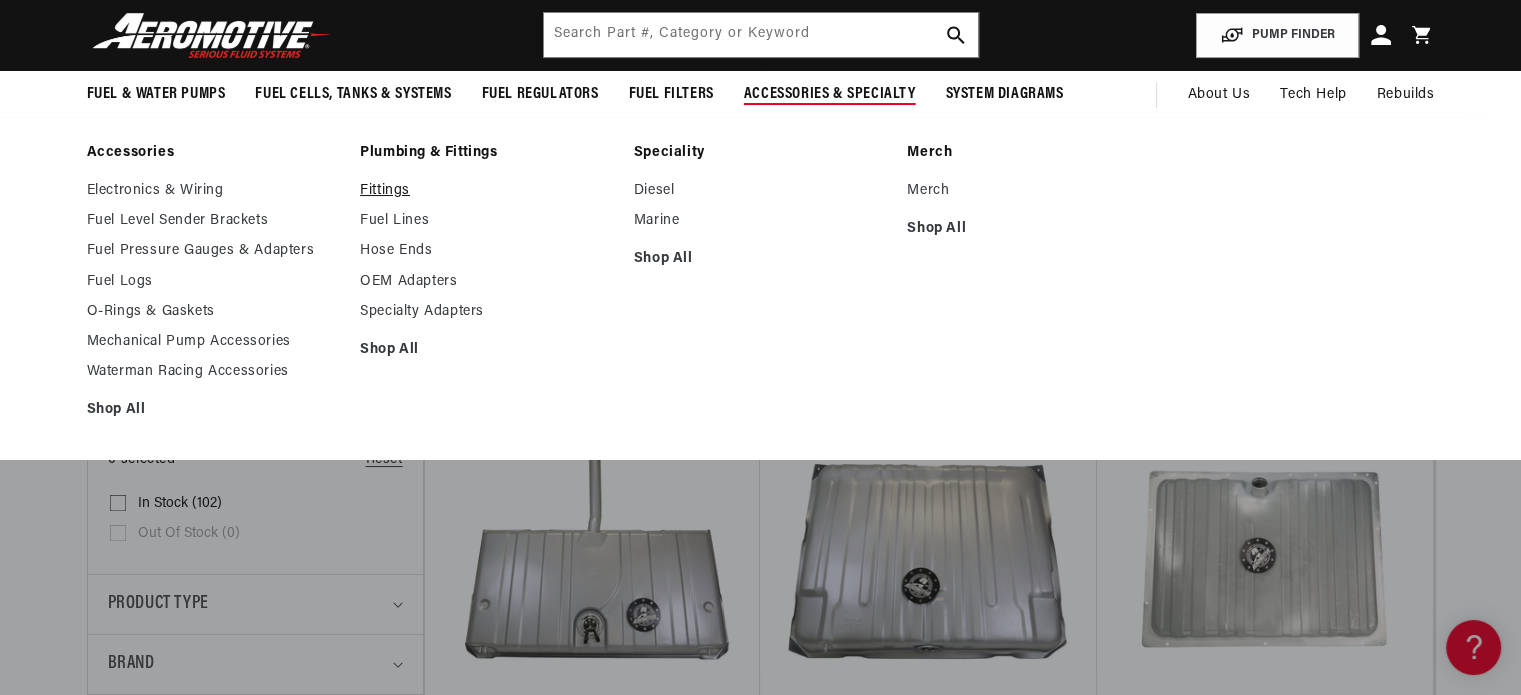 click on "Fittings" at bounding box center (487, 191) 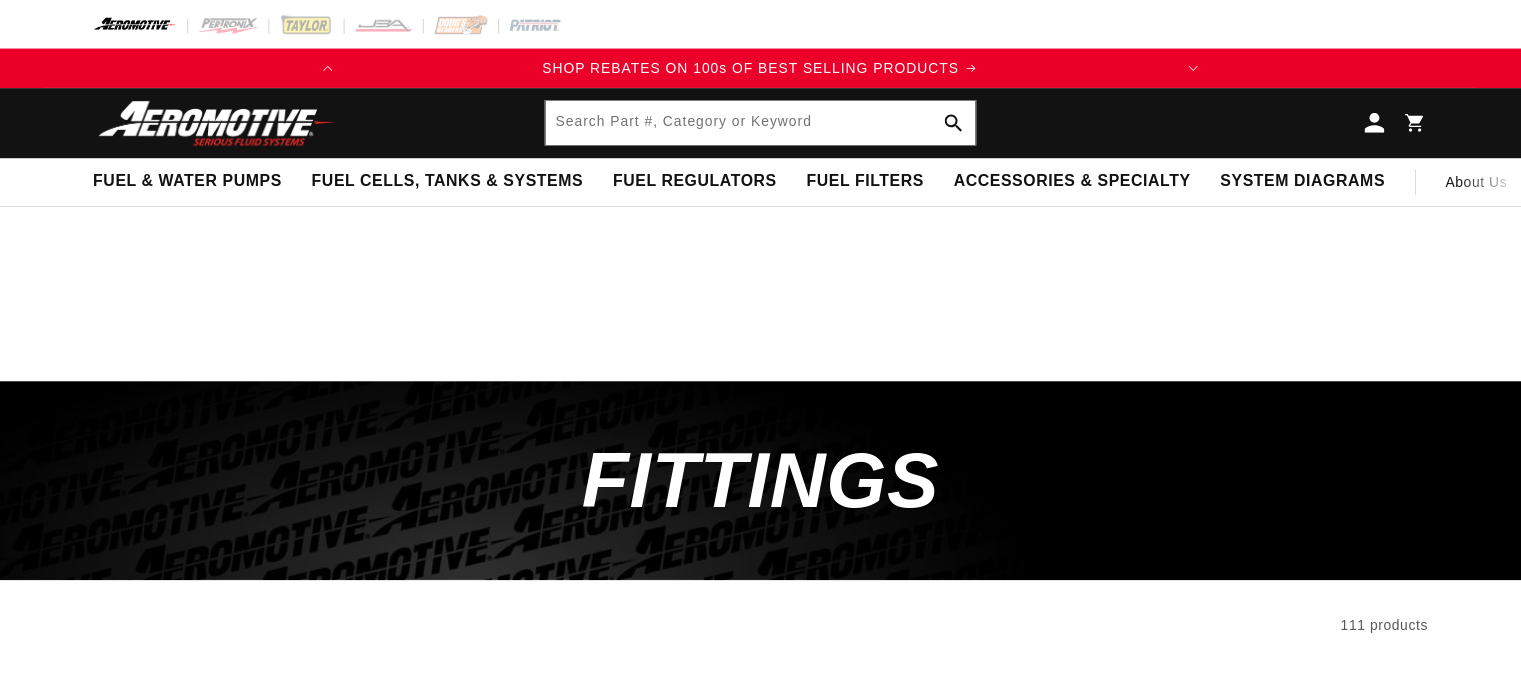 scroll, scrollTop: 0, scrollLeft: 0, axis: both 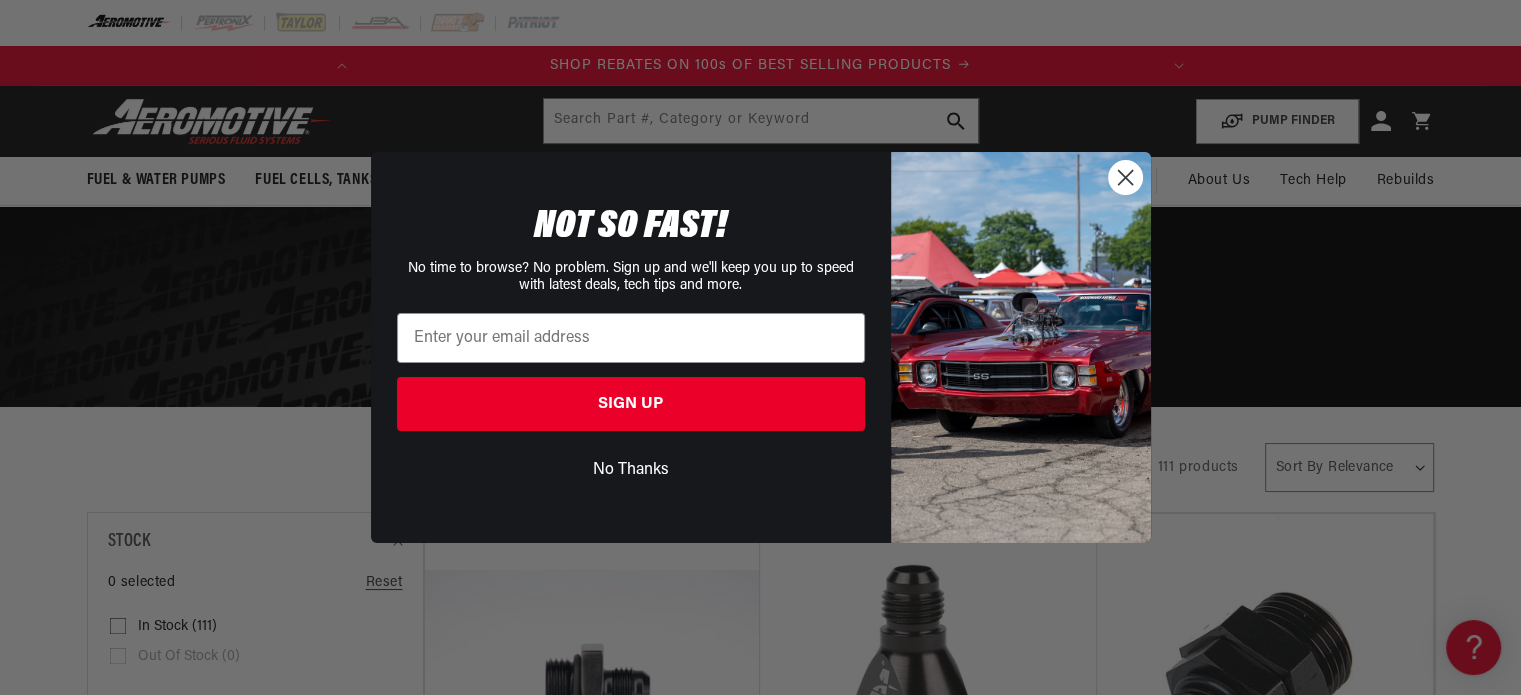 click 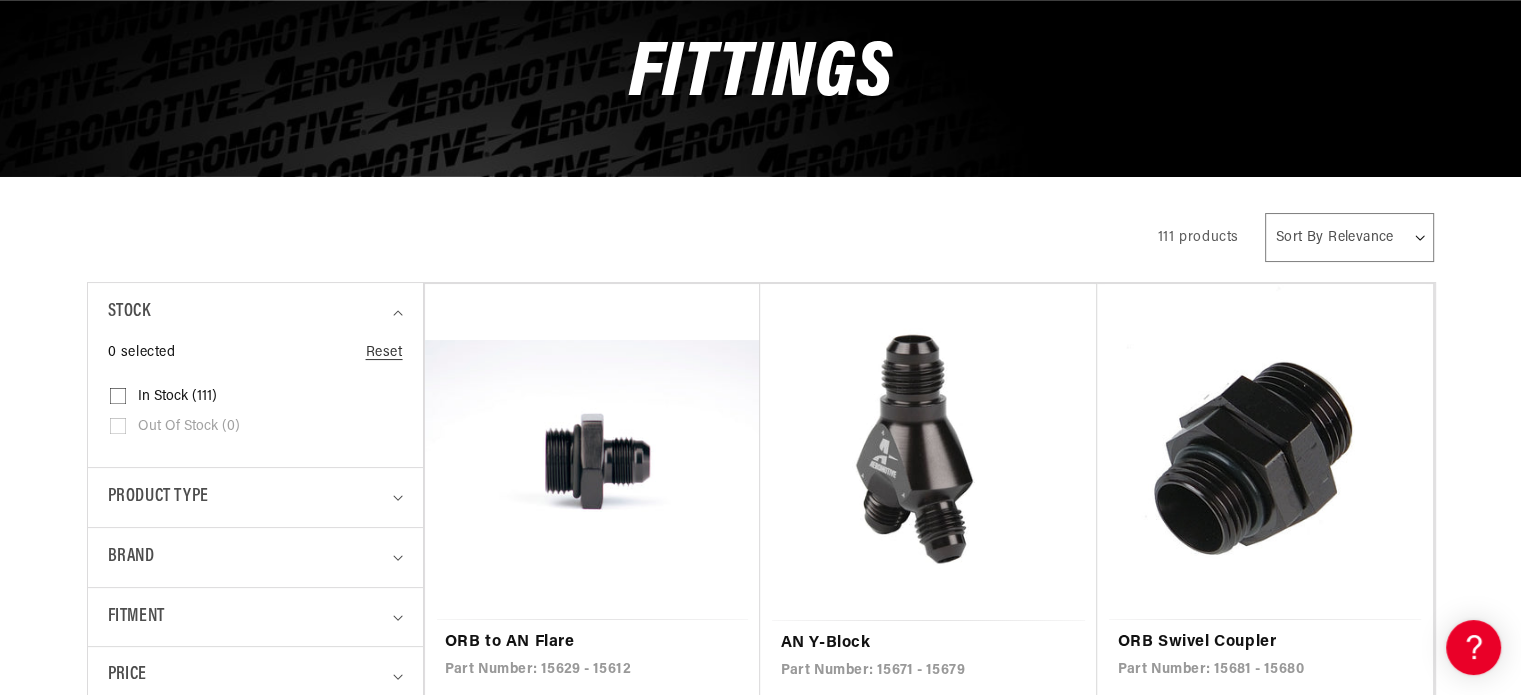 scroll, scrollTop: 357, scrollLeft: 0, axis: vertical 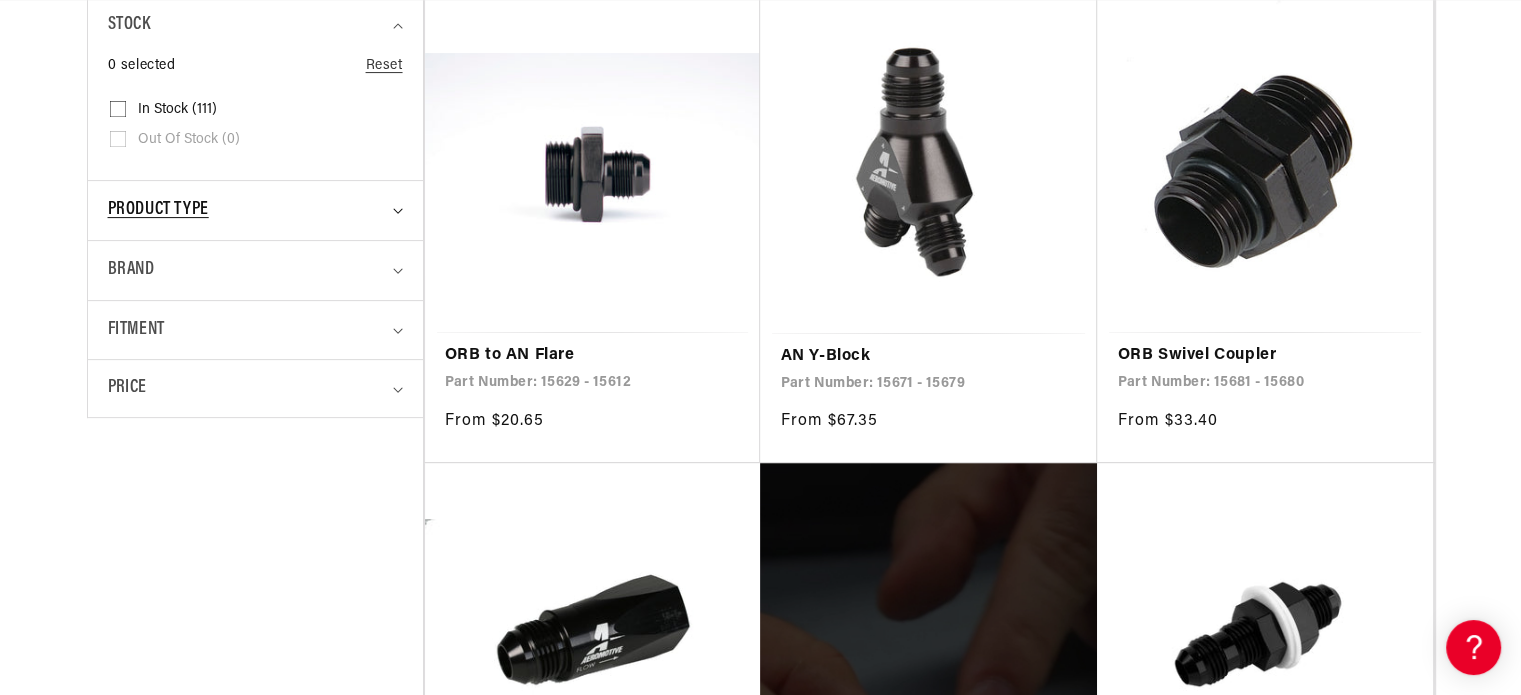 click 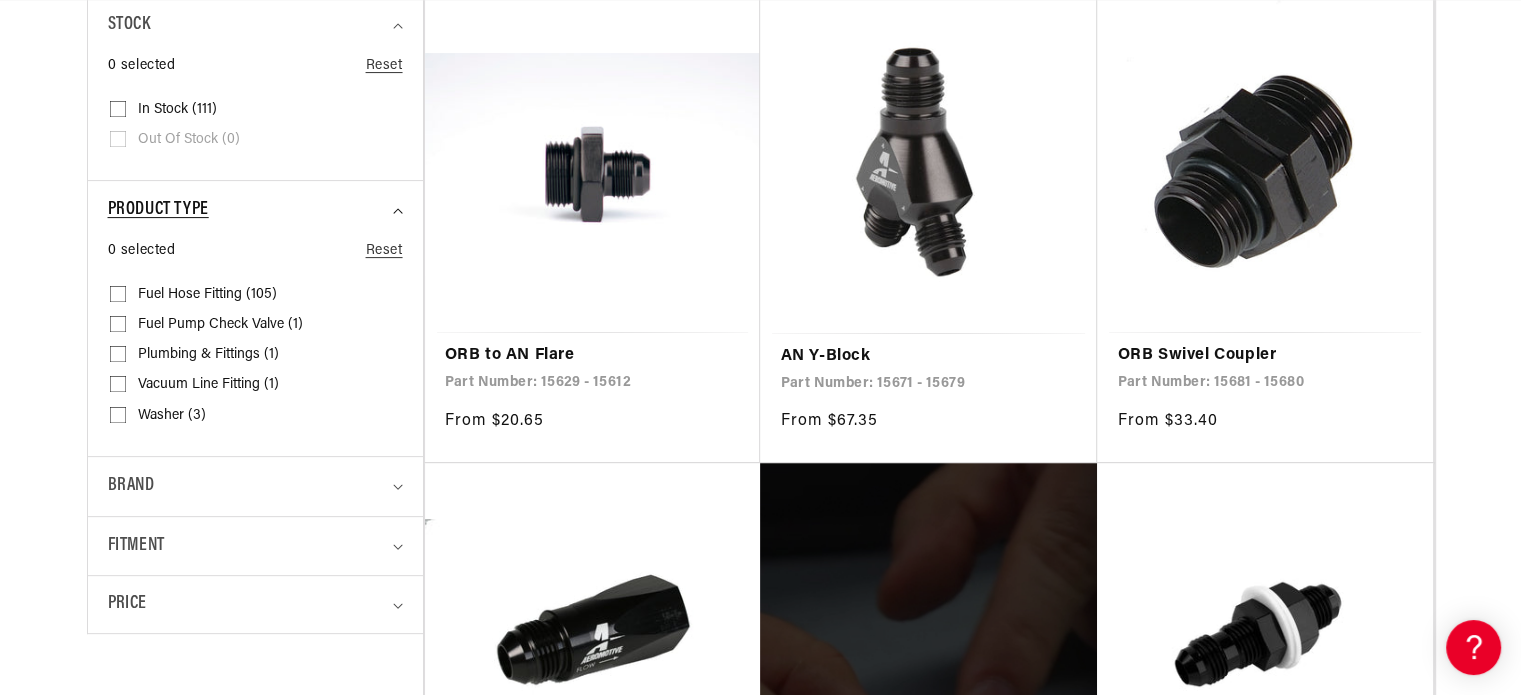 click 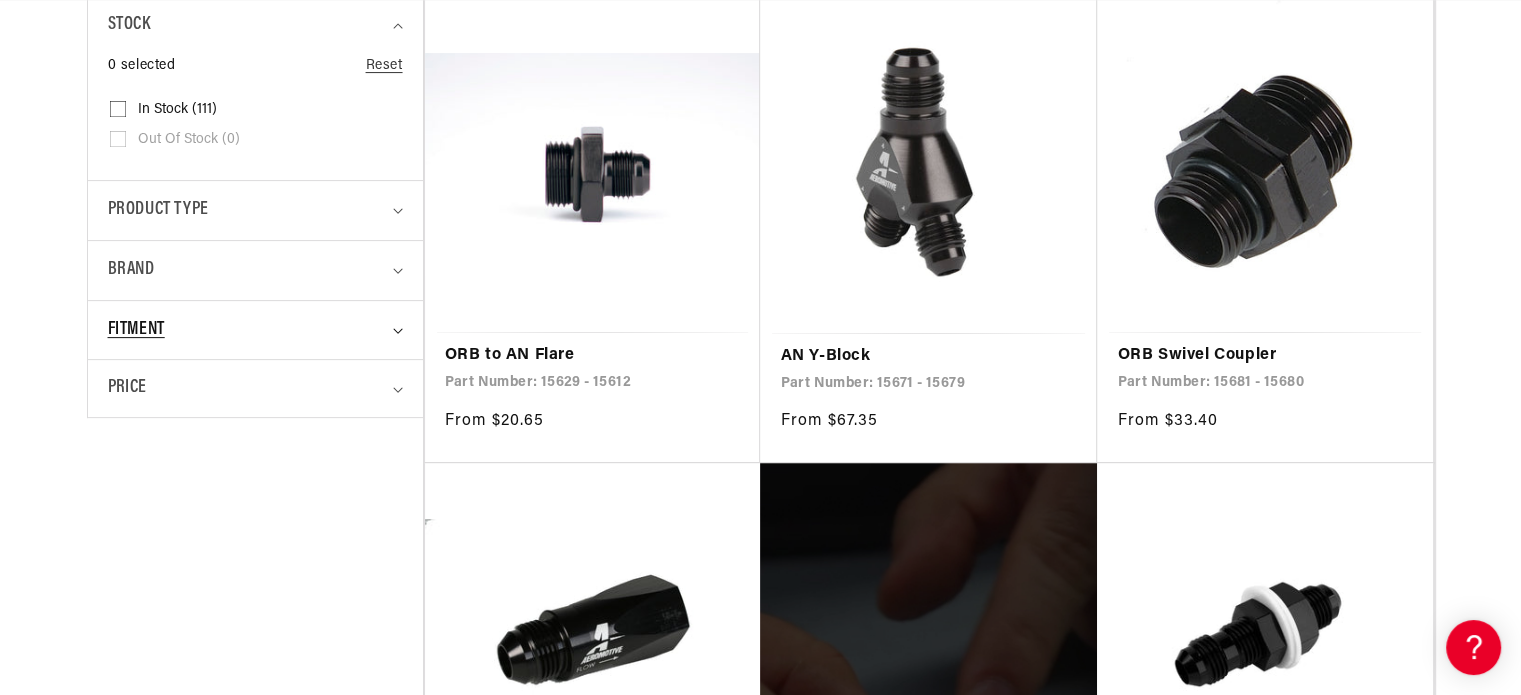 click 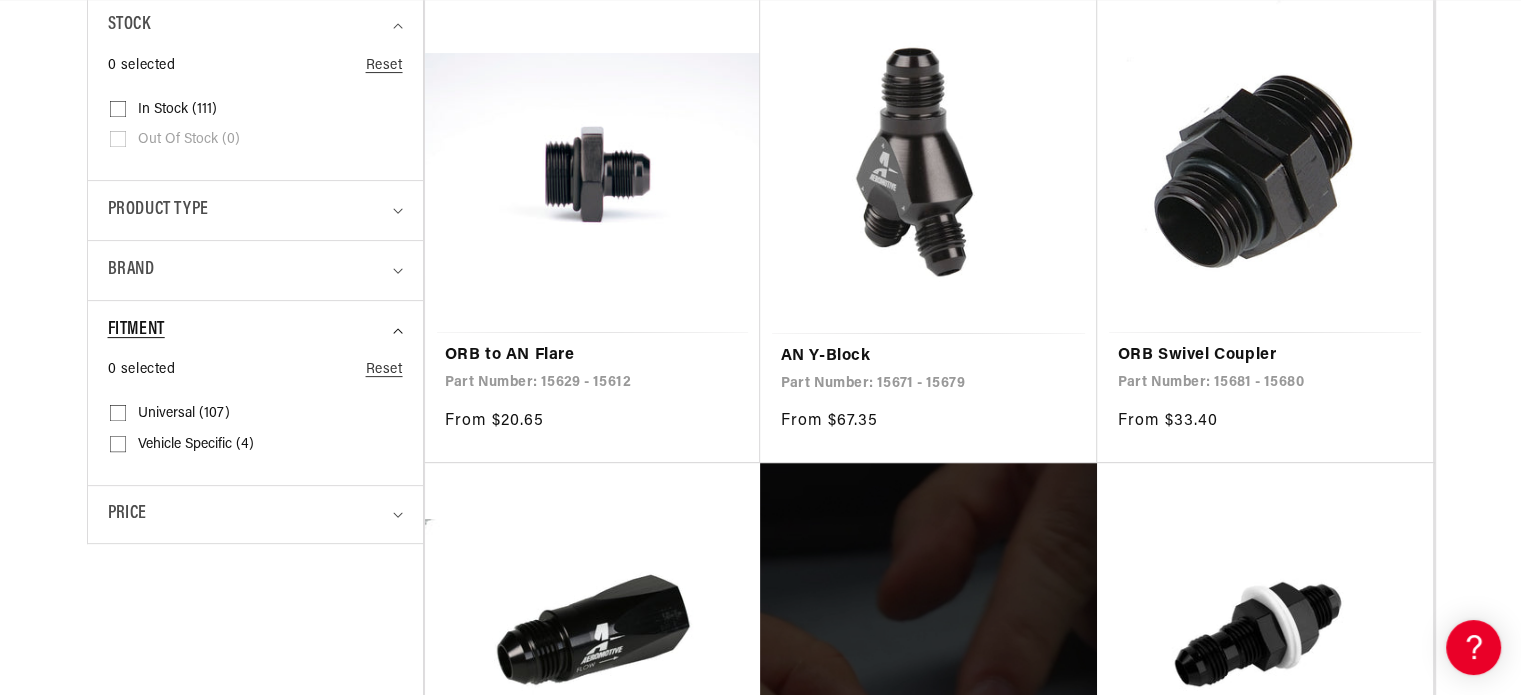 click 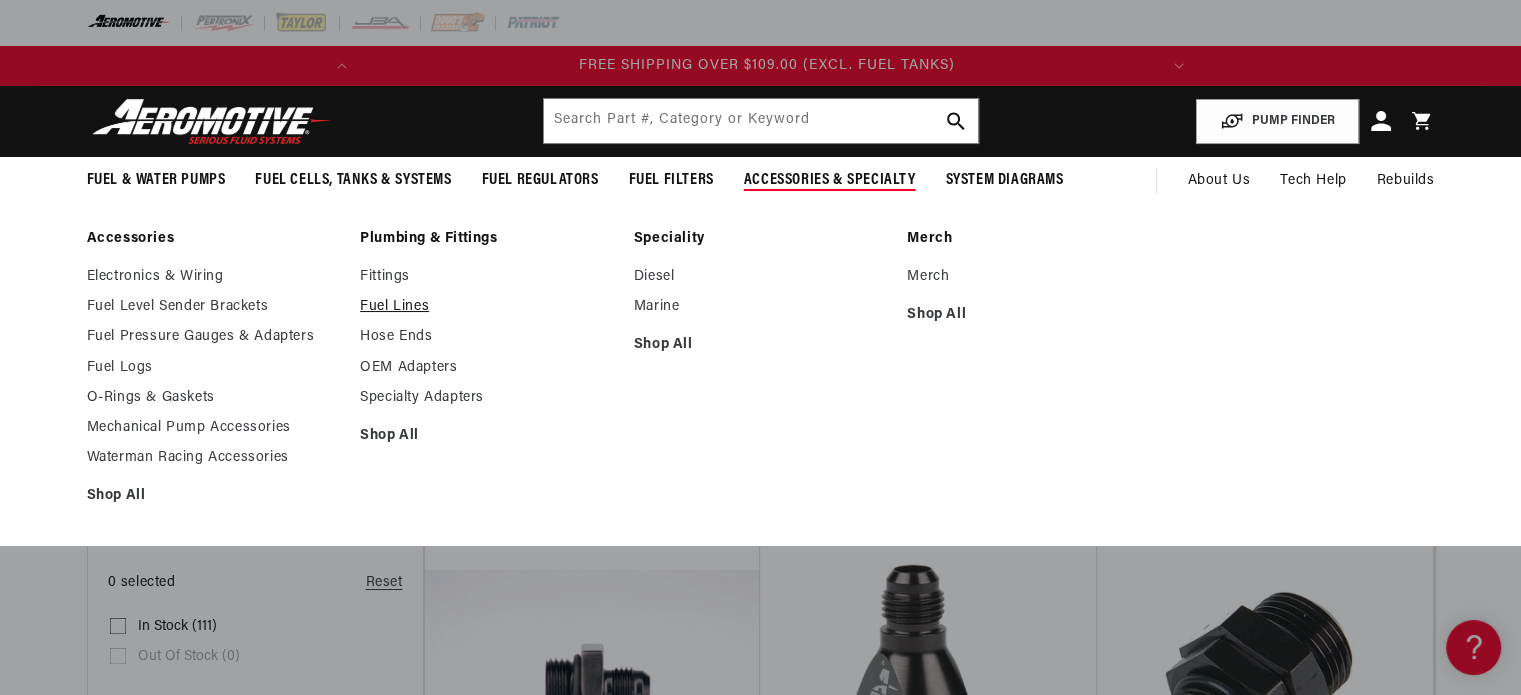 click on "Fuel Lines" at bounding box center (487, 307) 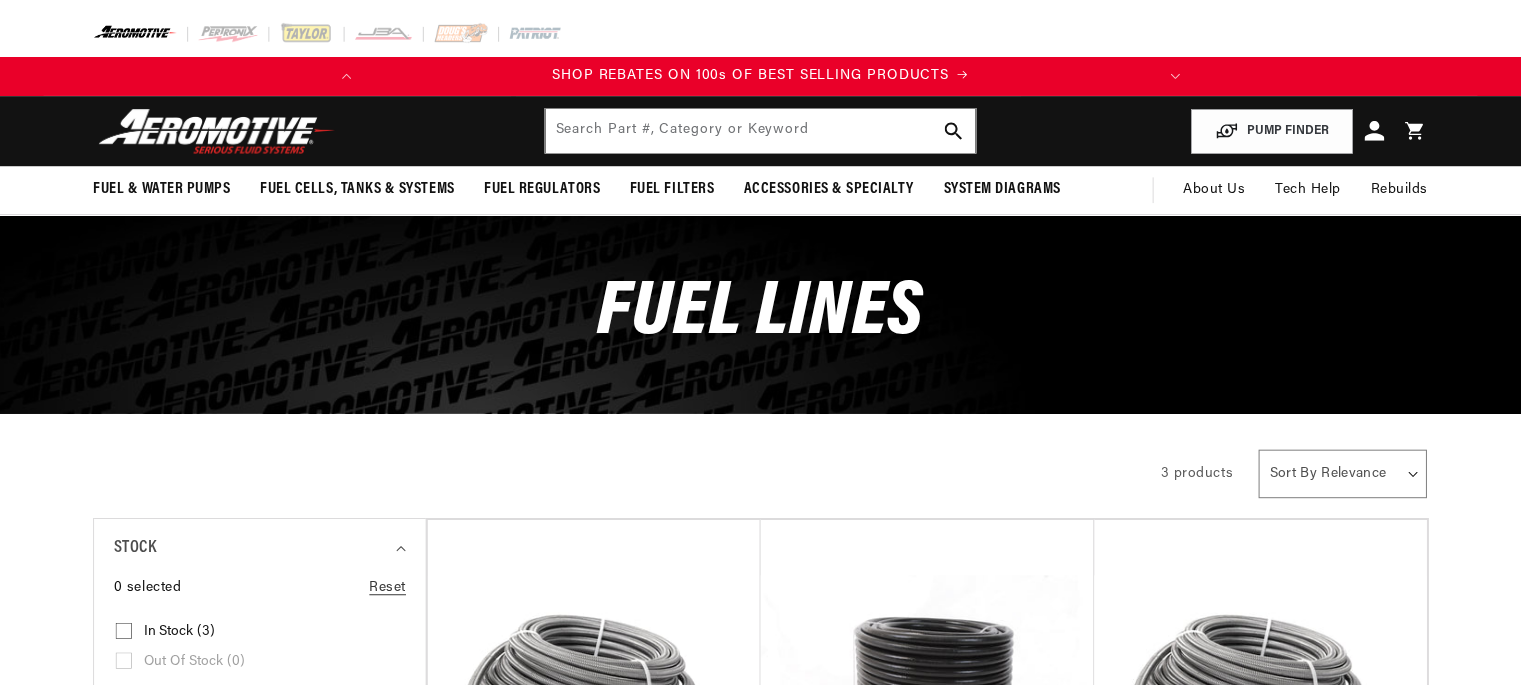 scroll, scrollTop: 0, scrollLeft: 0, axis: both 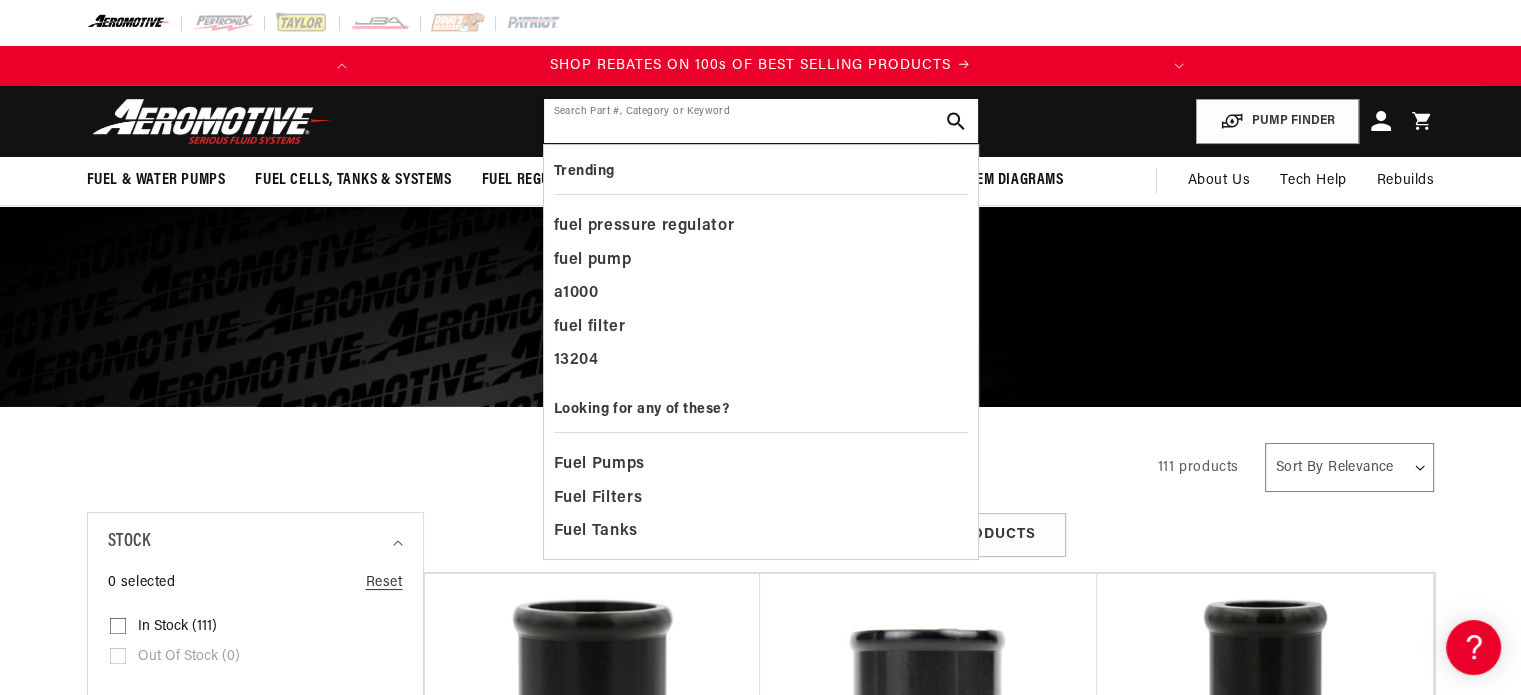 click 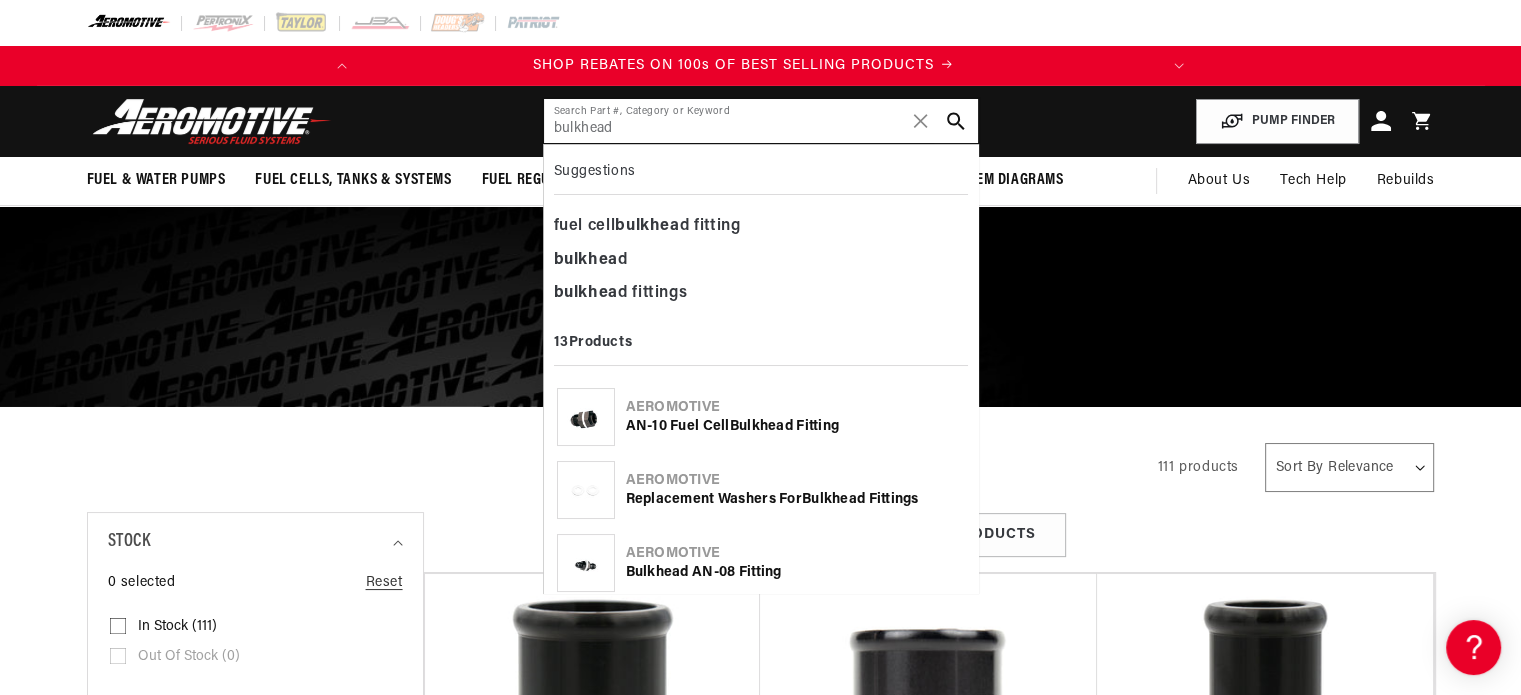 scroll, scrollTop: 0, scrollLeft: 0, axis: both 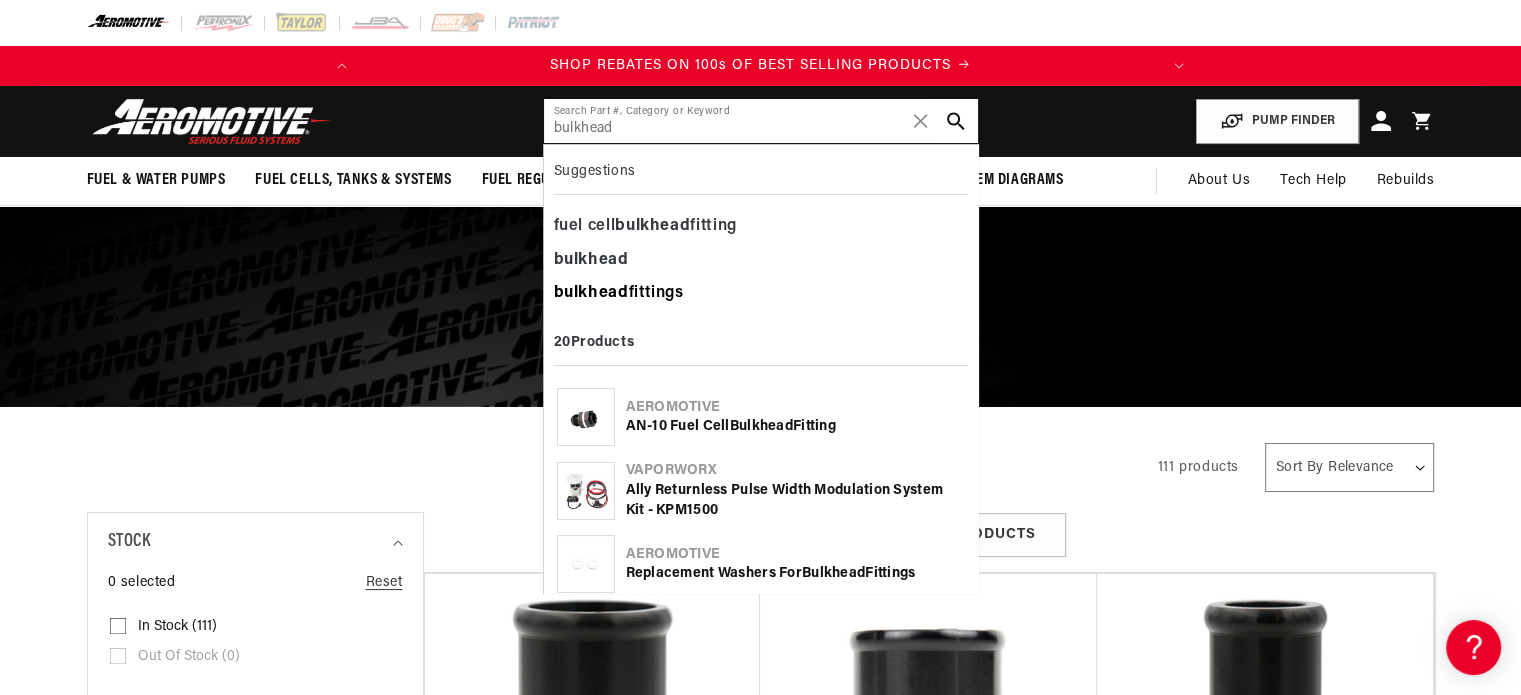 type on "bulkhead" 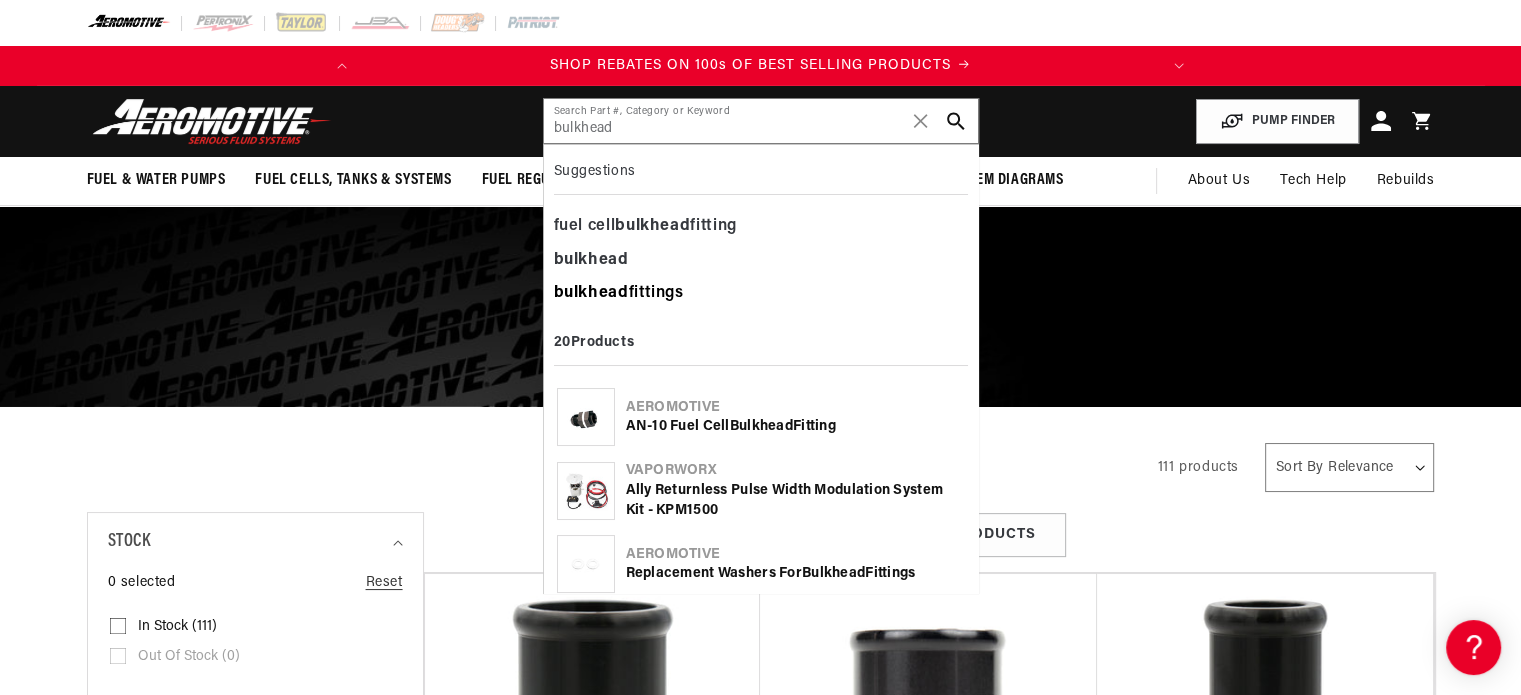 click on "bulkhead  fittings" 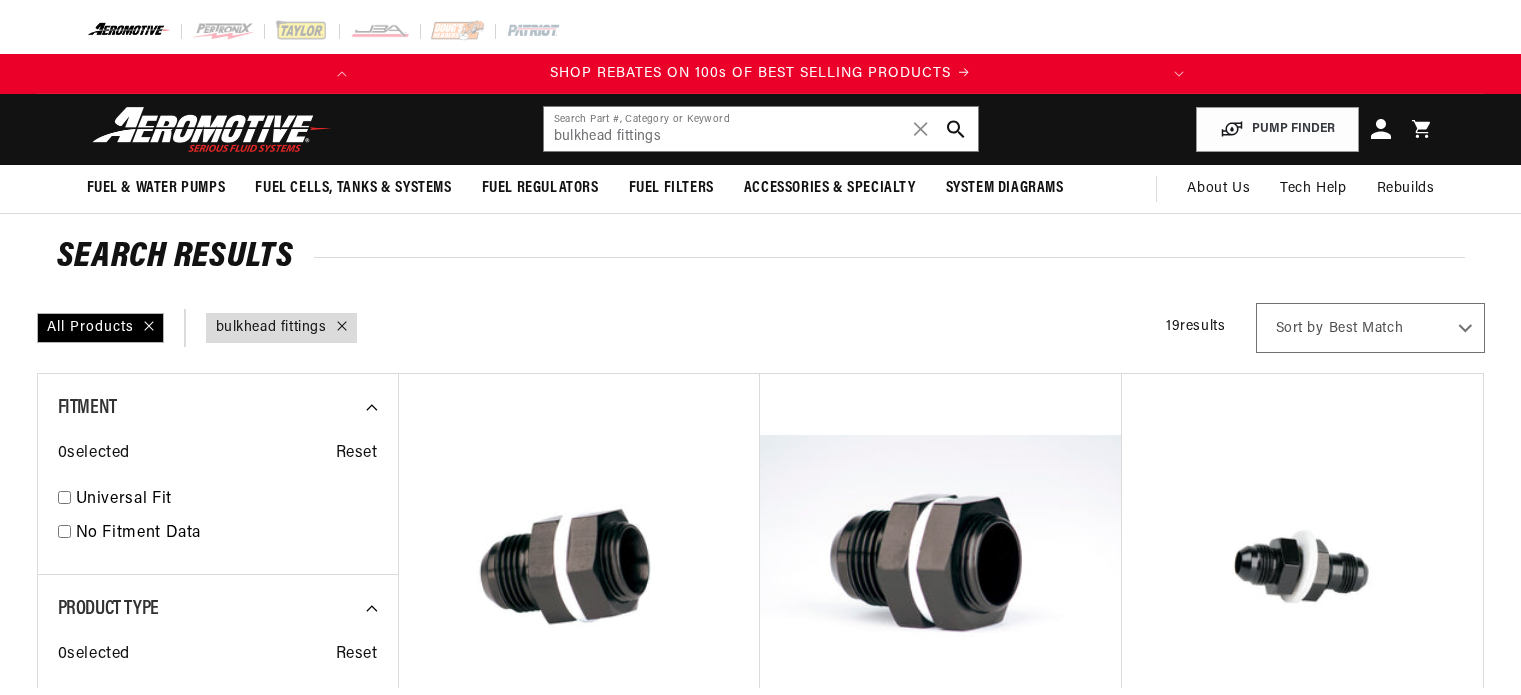 scroll, scrollTop: 0, scrollLeft: 0, axis: both 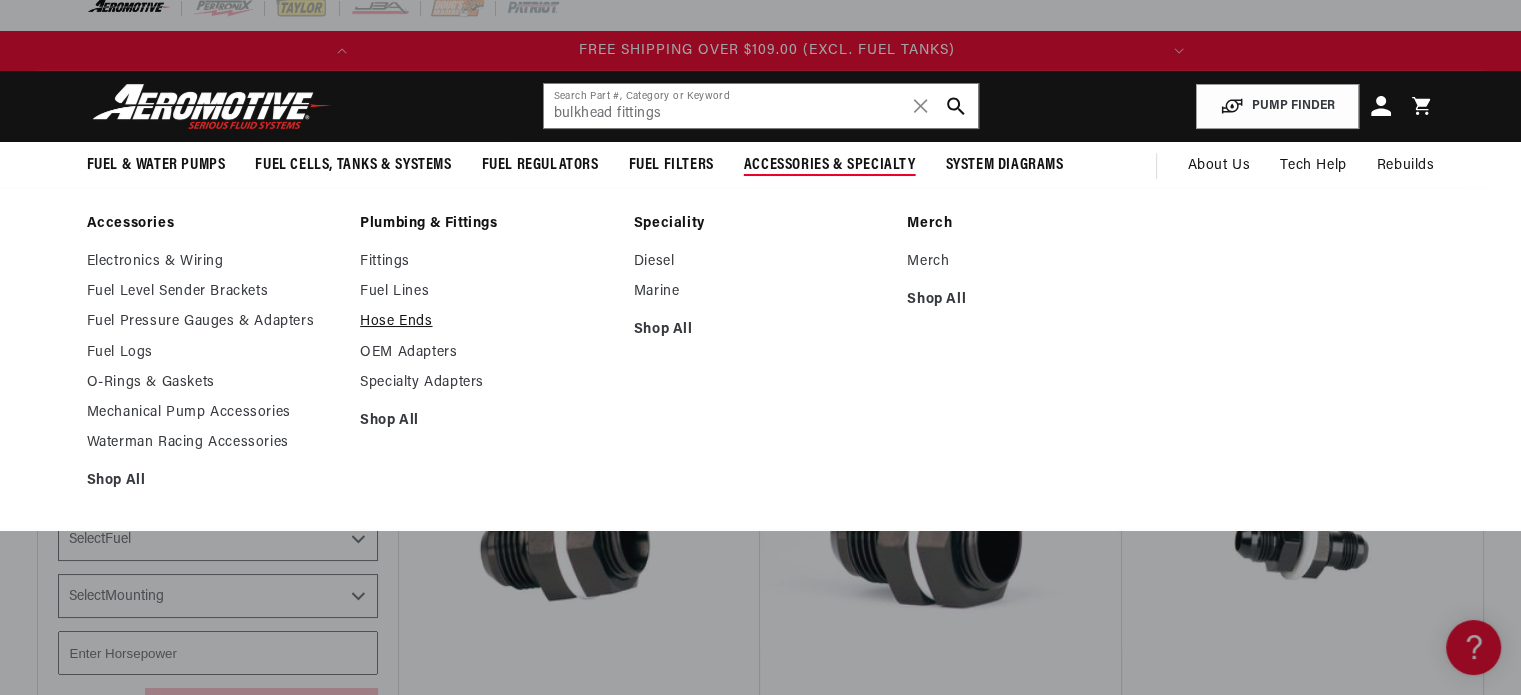 click on "Hose Ends" at bounding box center [487, 322] 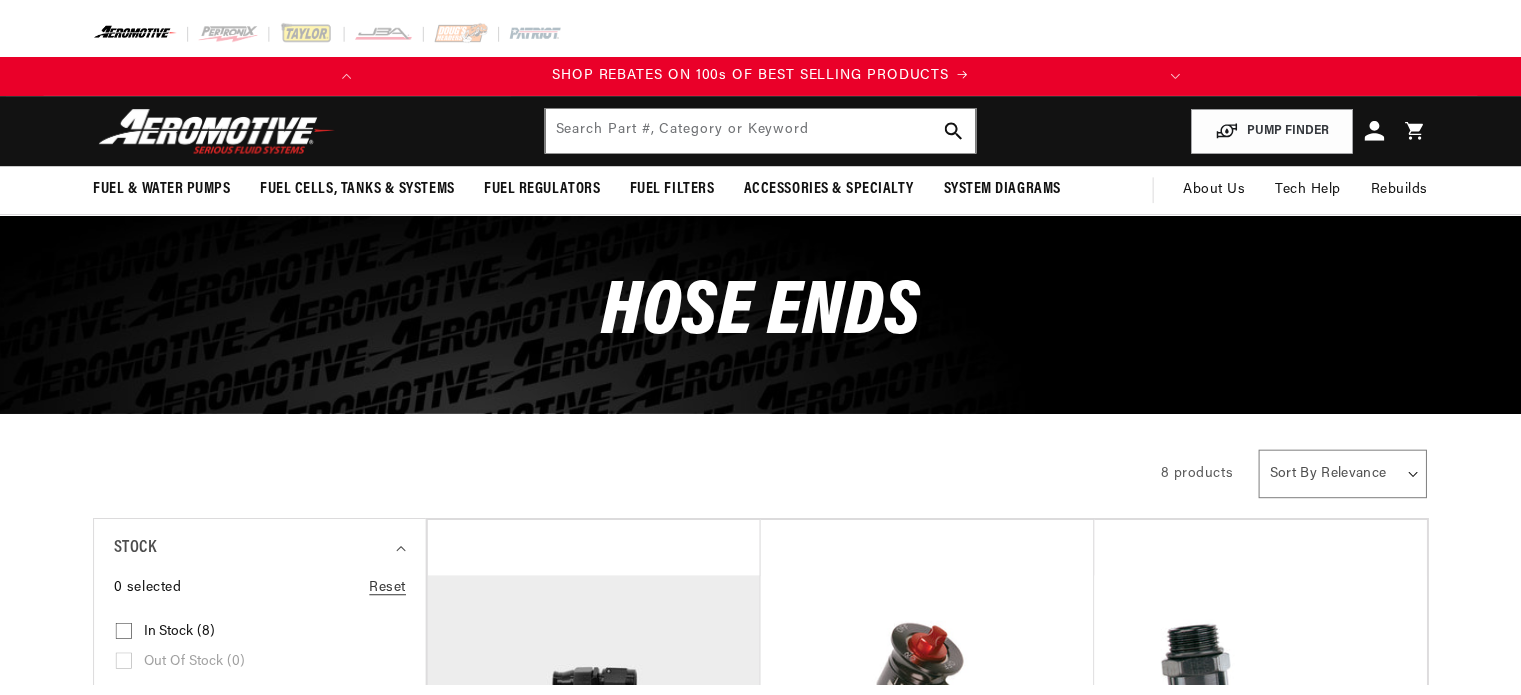 scroll, scrollTop: 0, scrollLeft: 0, axis: both 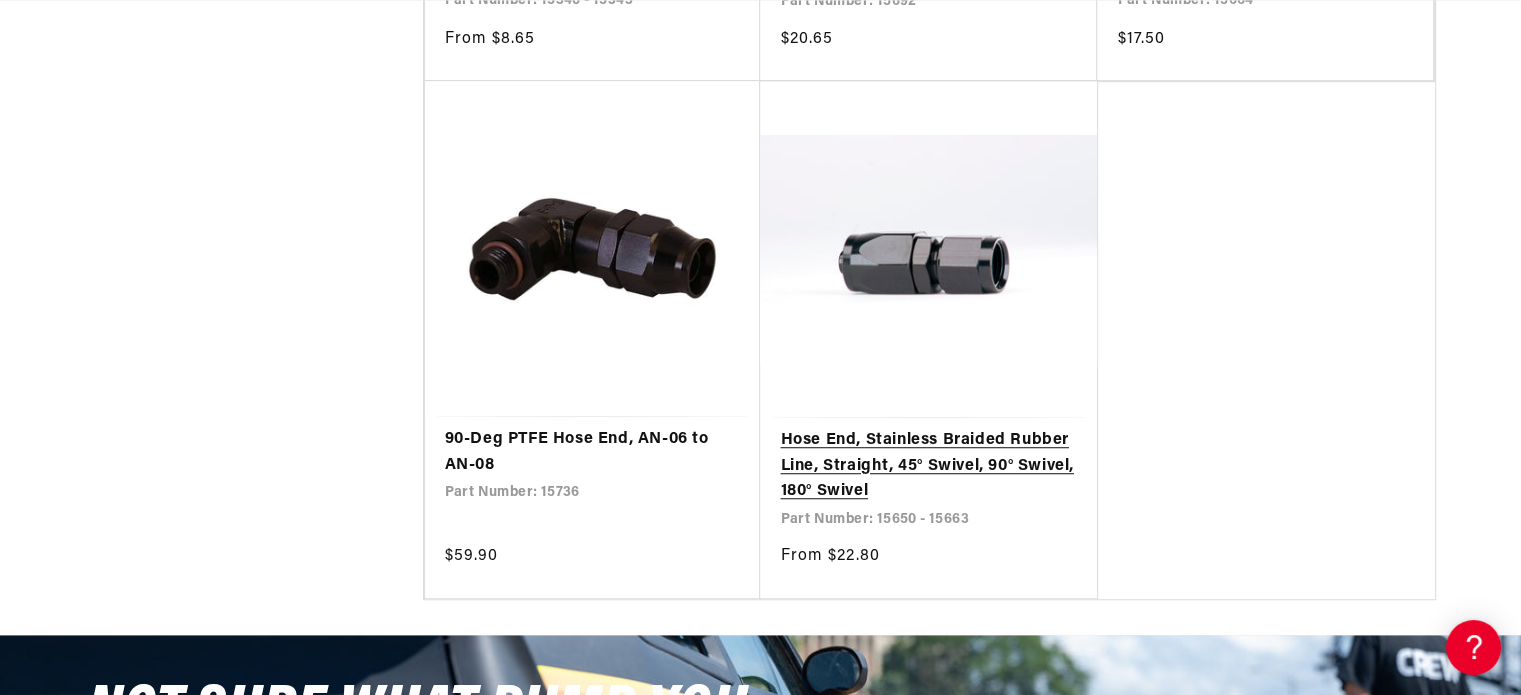 click on "Hose End, Stainless Braided Rubber Line, Straight, 45° Swivel, 90° Swivel, 180° Swivel" at bounding box center [928, 466] 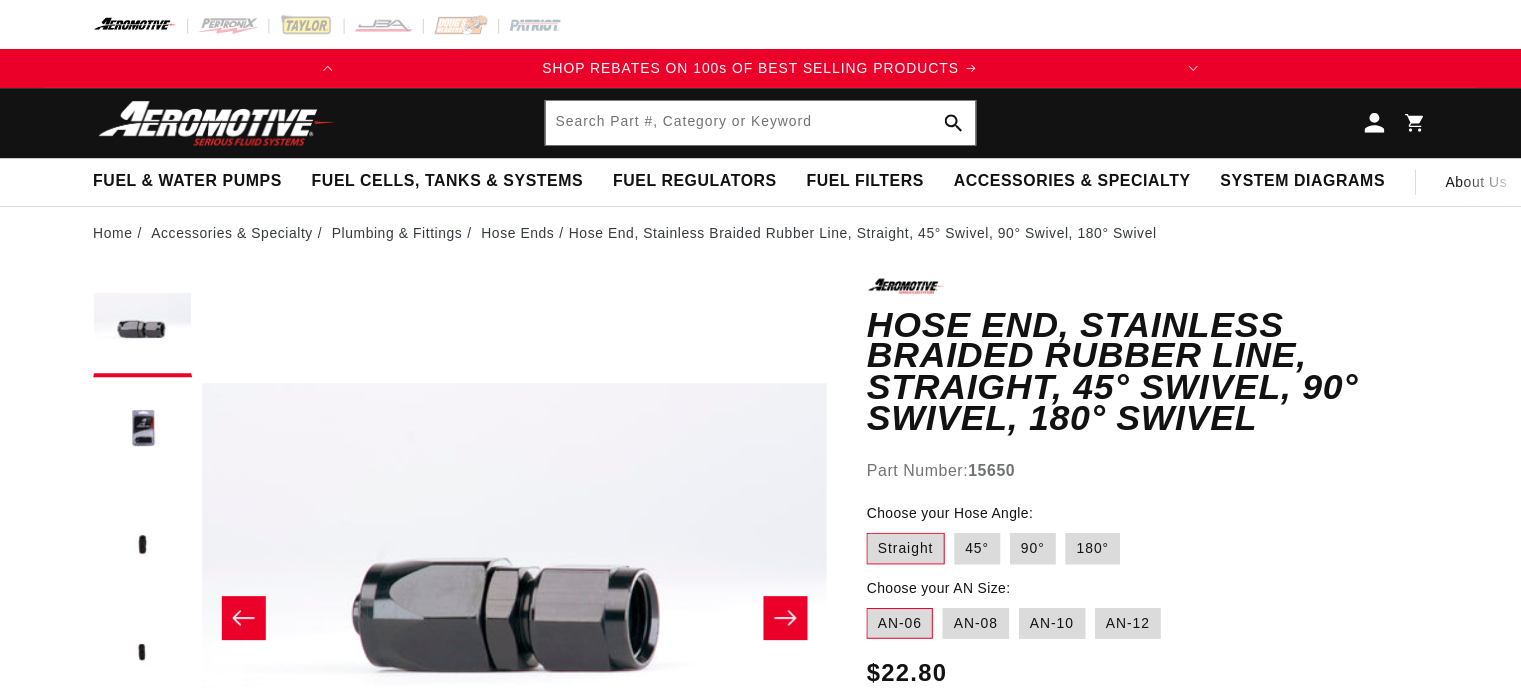 scroll, scrollTop: 0, scrollLeft: 0, axis: both 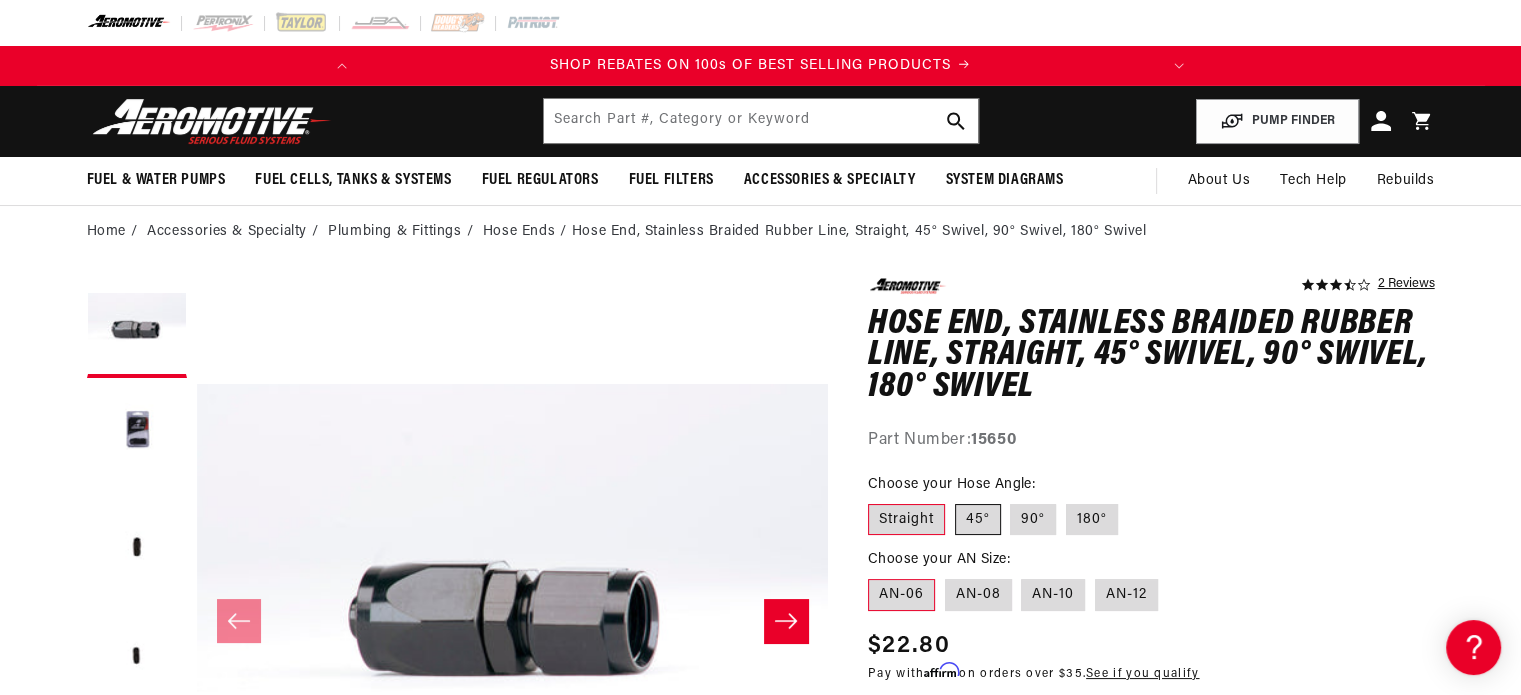 click on "45°" at bounding box center (978, 520) 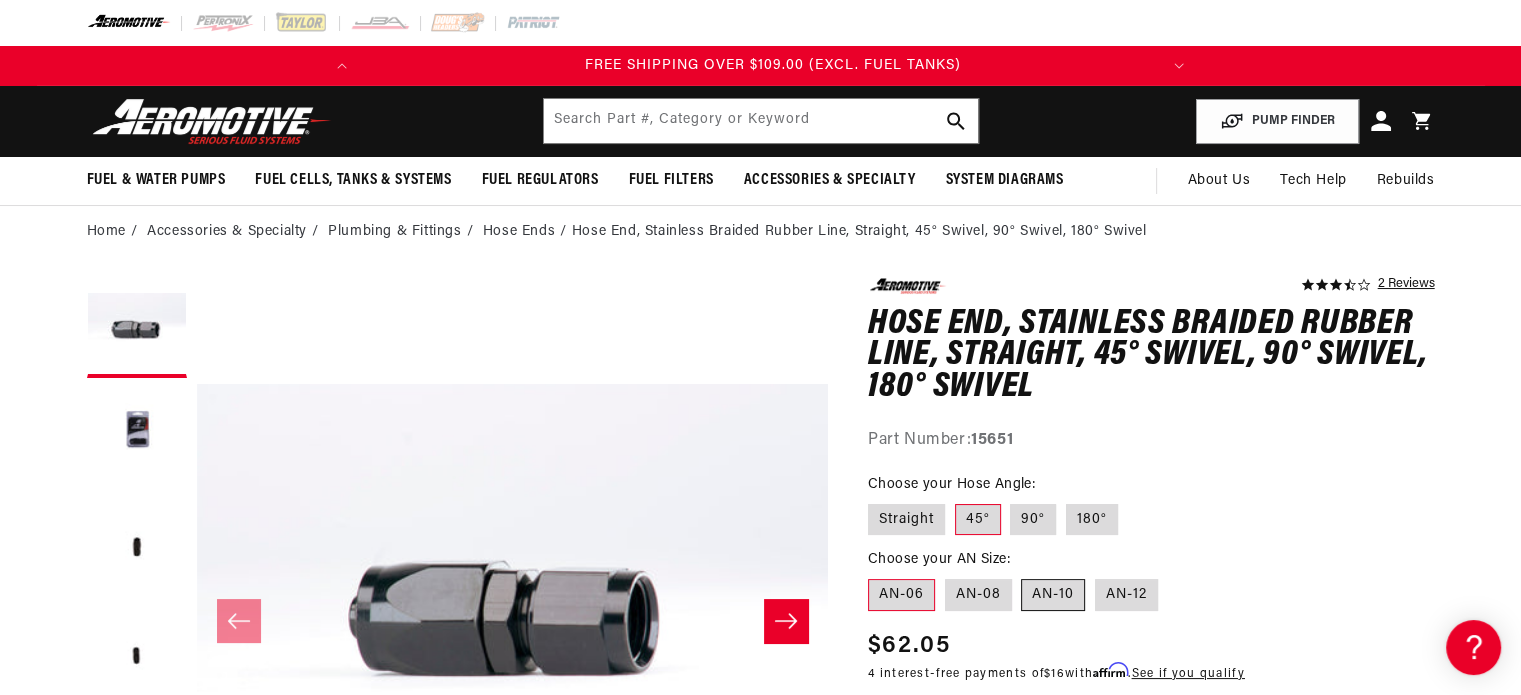 scroll, scrollTop: 0, scrollLeft: 791, axis: horizontal 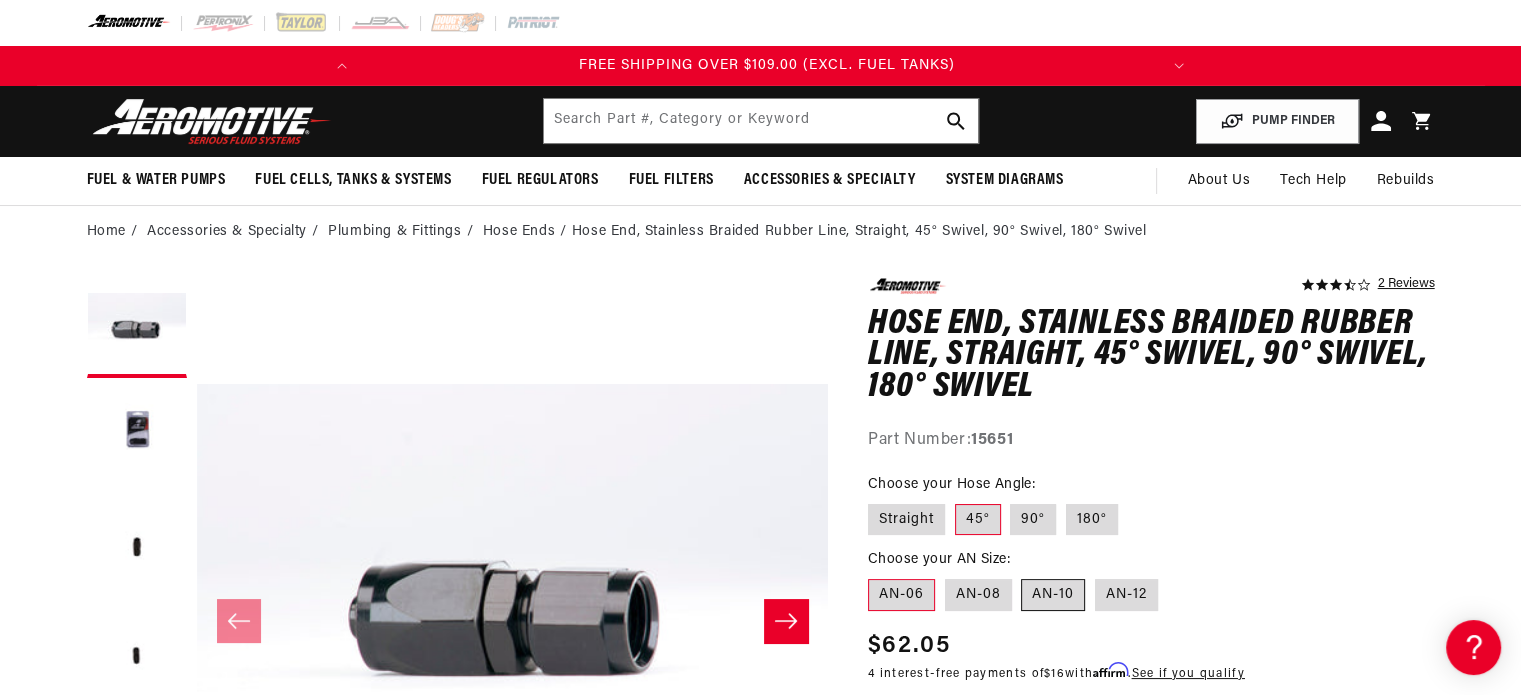 click on "AN-10" at bounding box center (1053, 595) 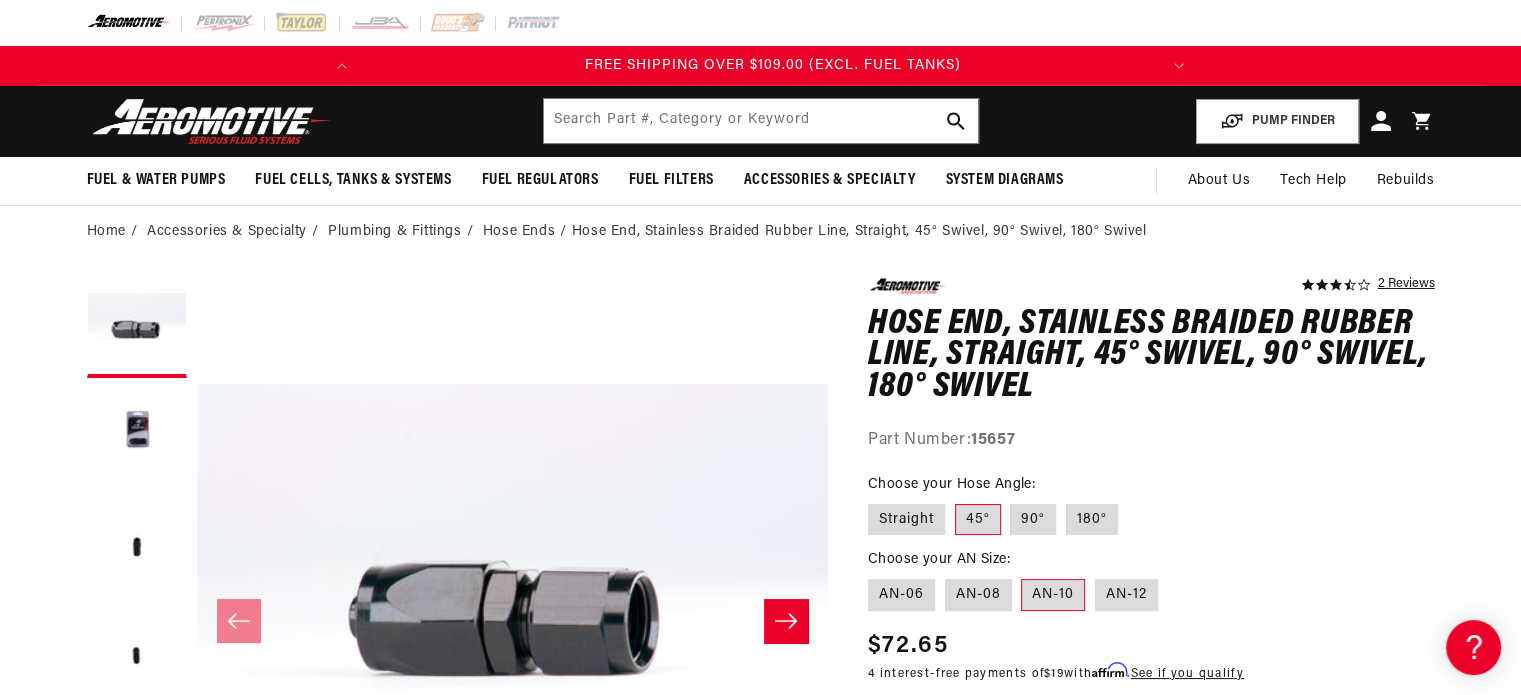 scroll, scrollTop: 0, scrollLeft: 791, axis: horizontal 